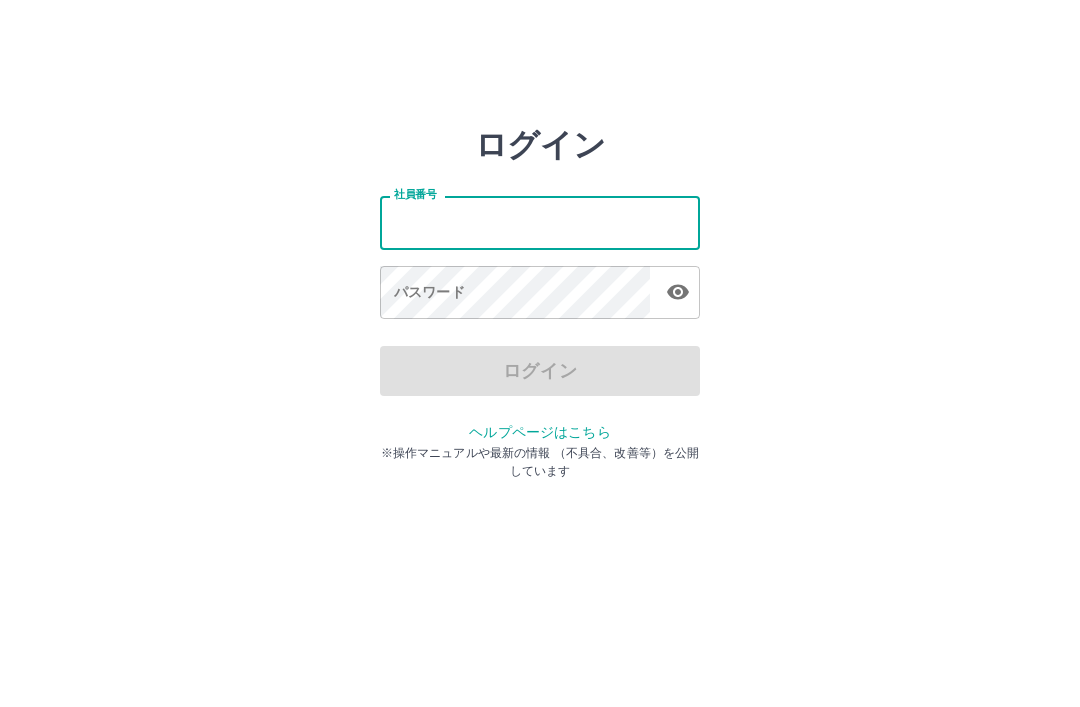 scroll, scrollTop: 0, scrollLeft: 0, axis: both 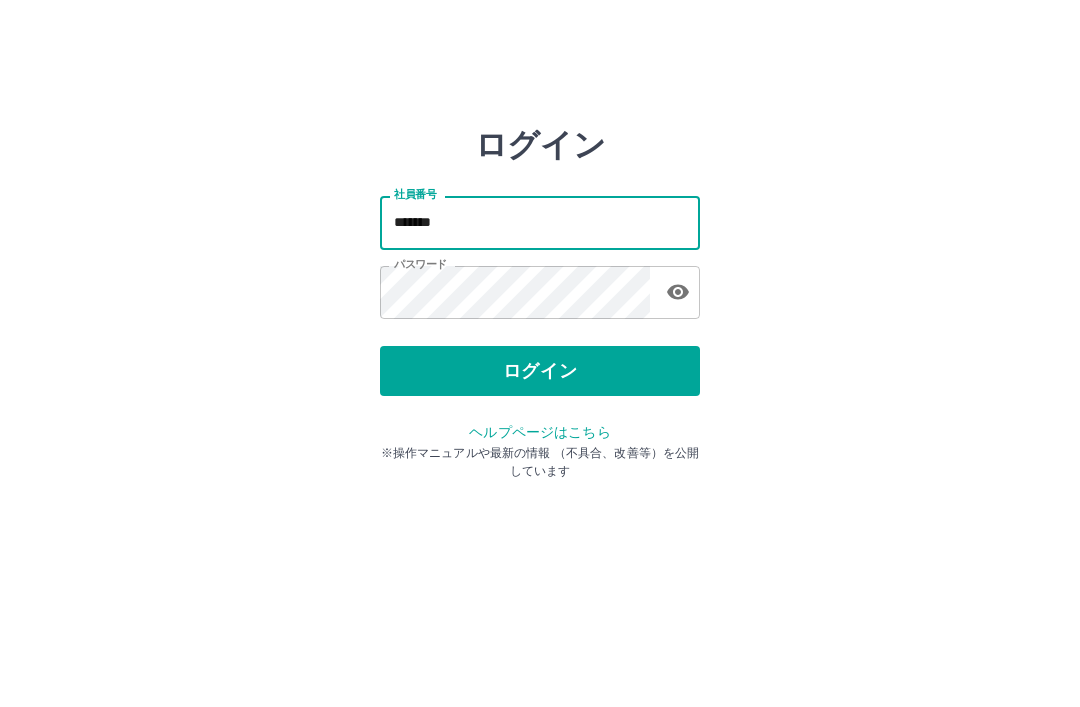 click on "ログイン" at bounding box center [540, 371] 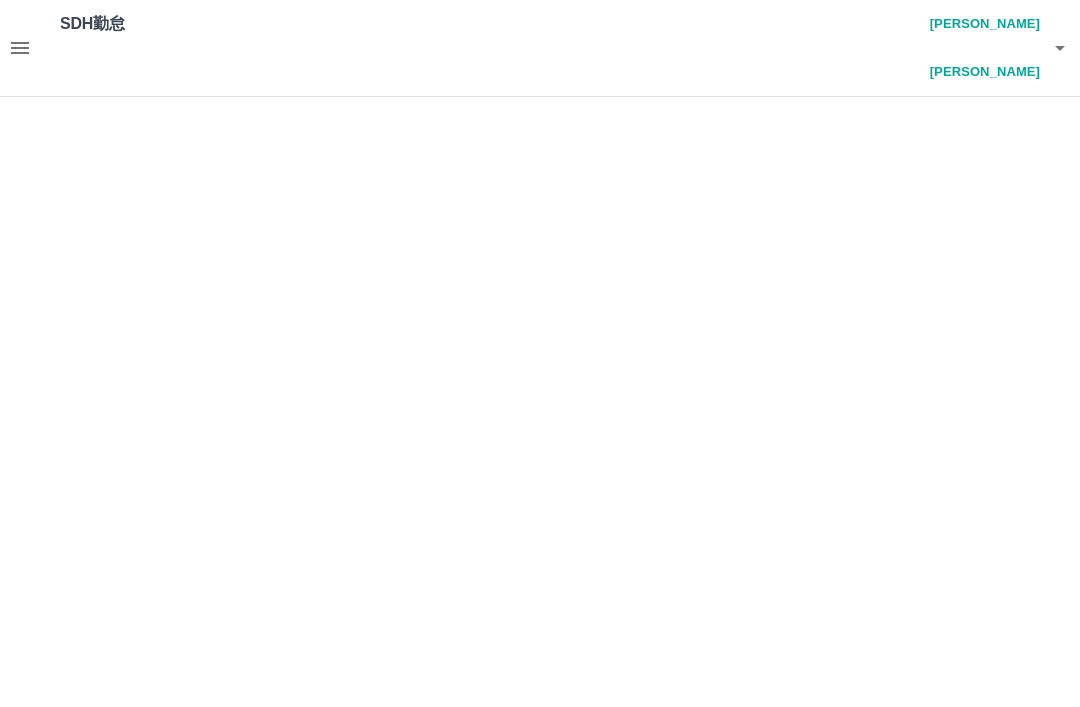 scroll, scrollTop: 0, scrollLeft: 0, axis: both 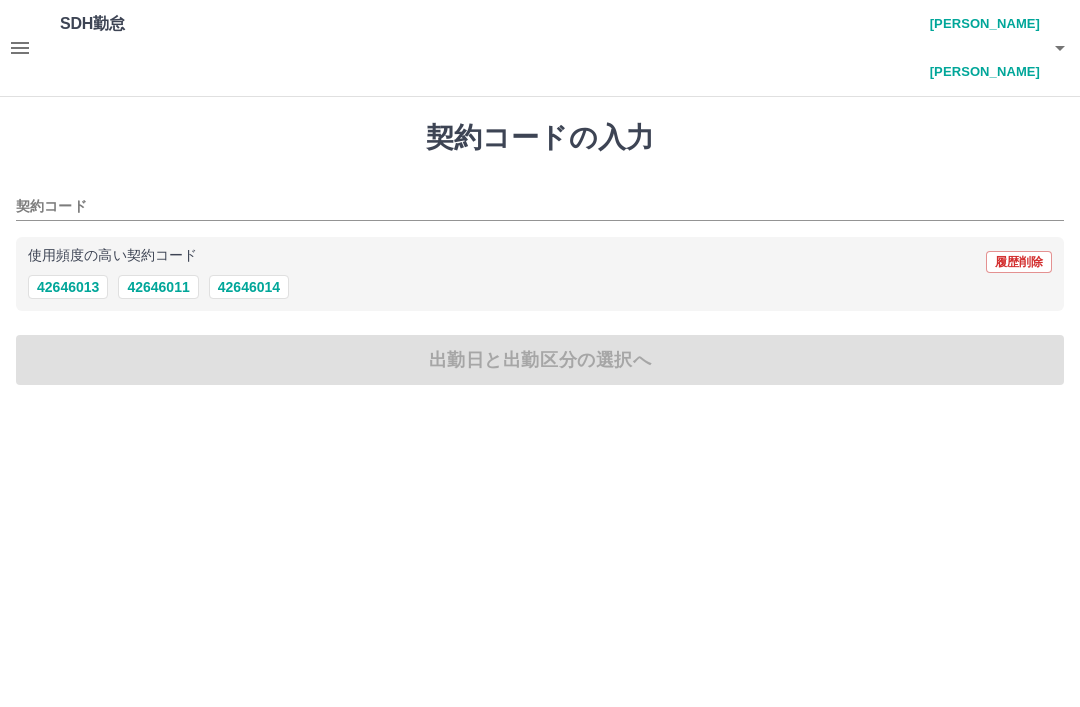 click on "42646014" at bounding box center [249, 287] 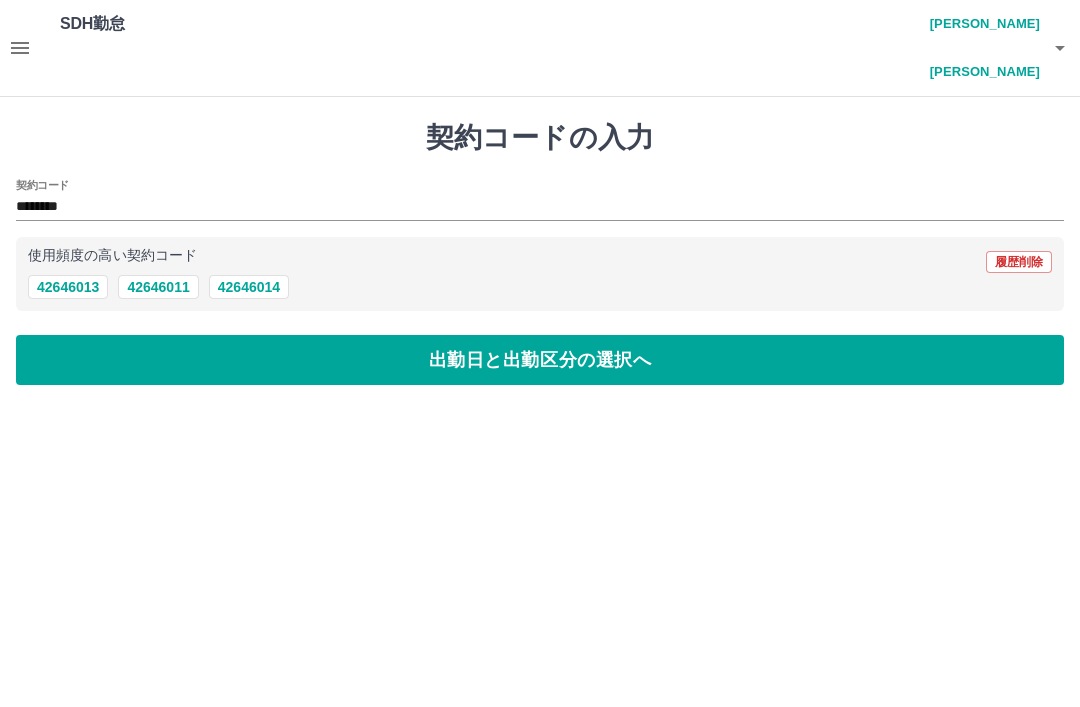click on "出勤日と出勤区分の選択へ" at bounding box center [540, 360] 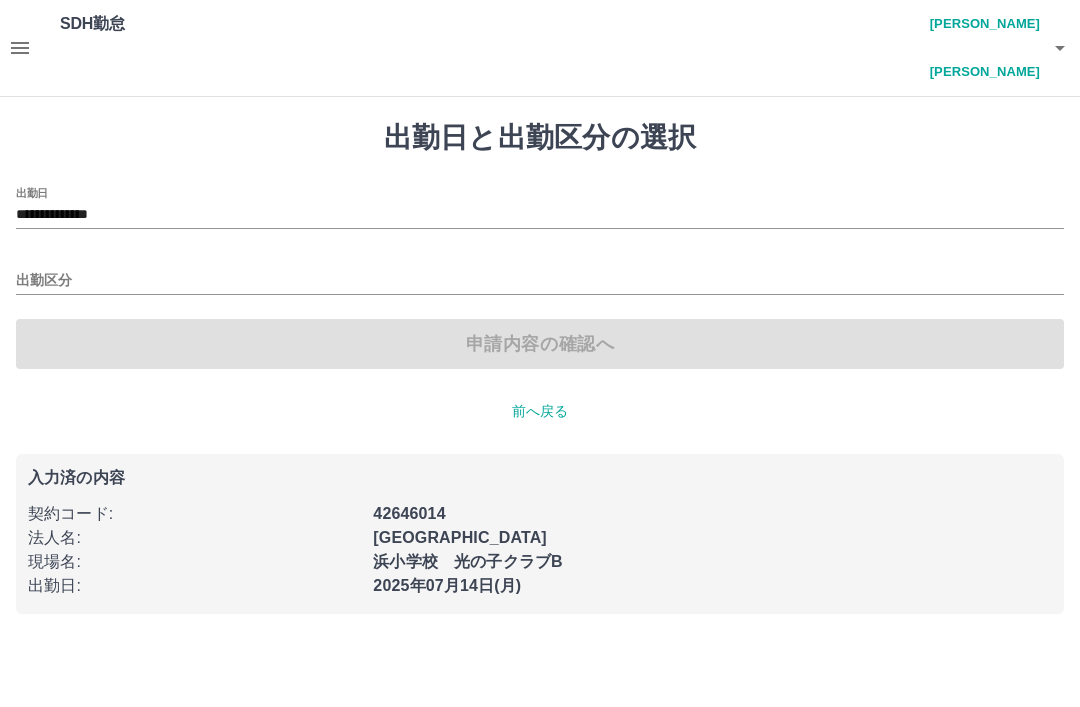 click on "出勤区分" at bounding box center (540, 281) 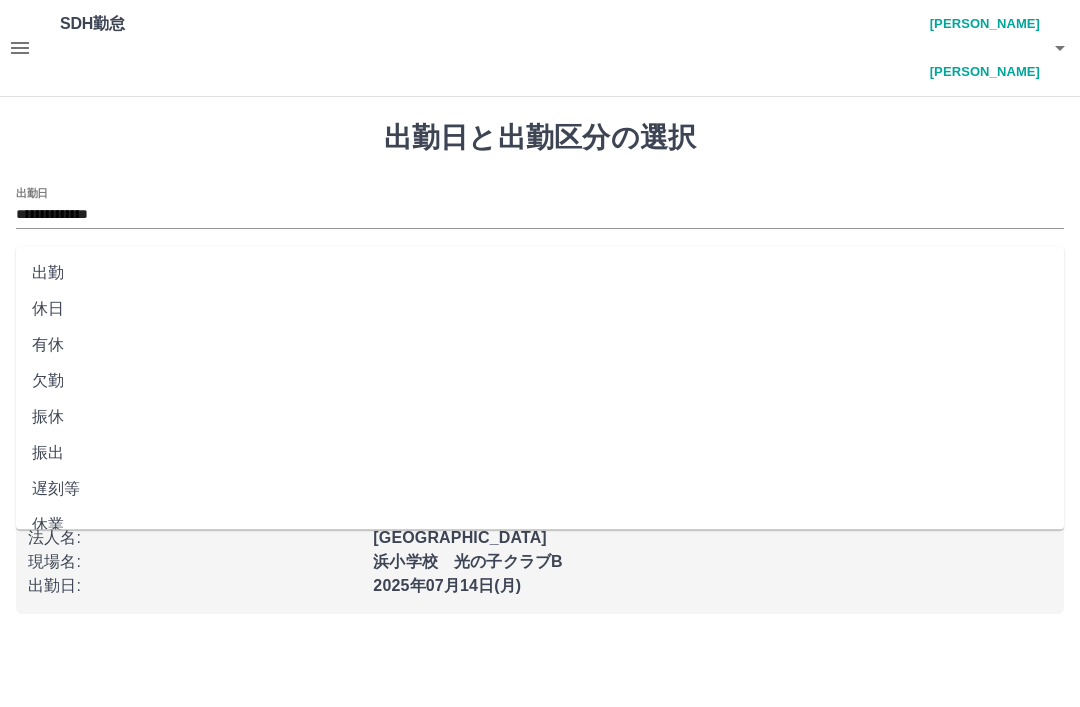 click on "出勤" at bounding box center [540, 273] 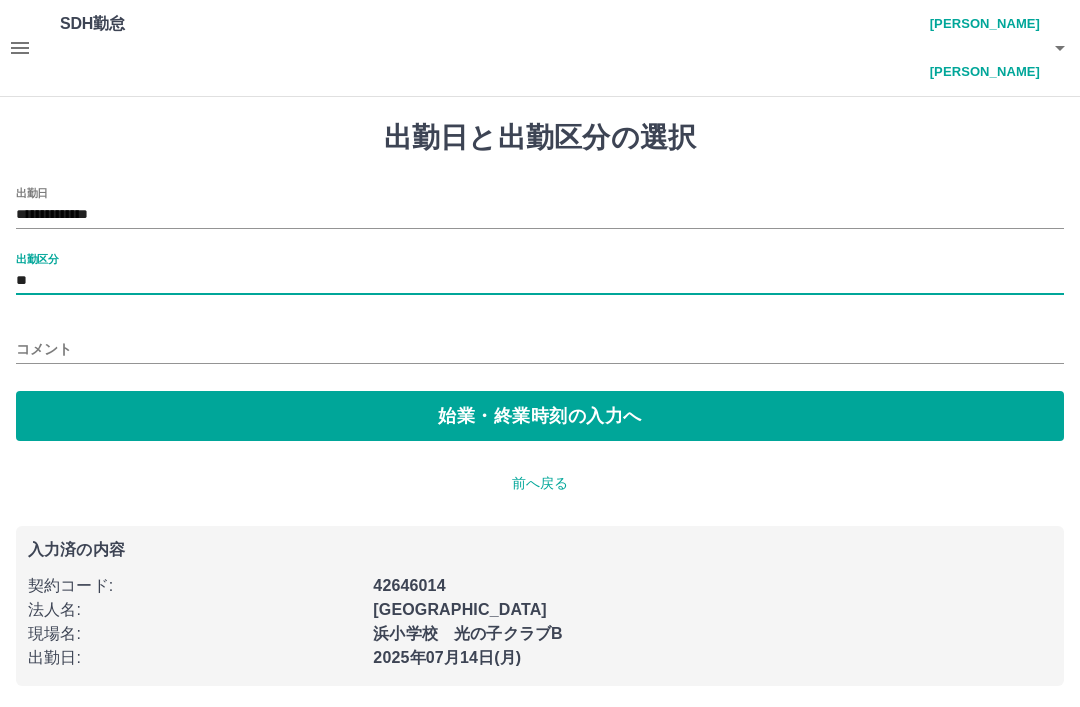 click on "**" at bounding box center [540, 281] 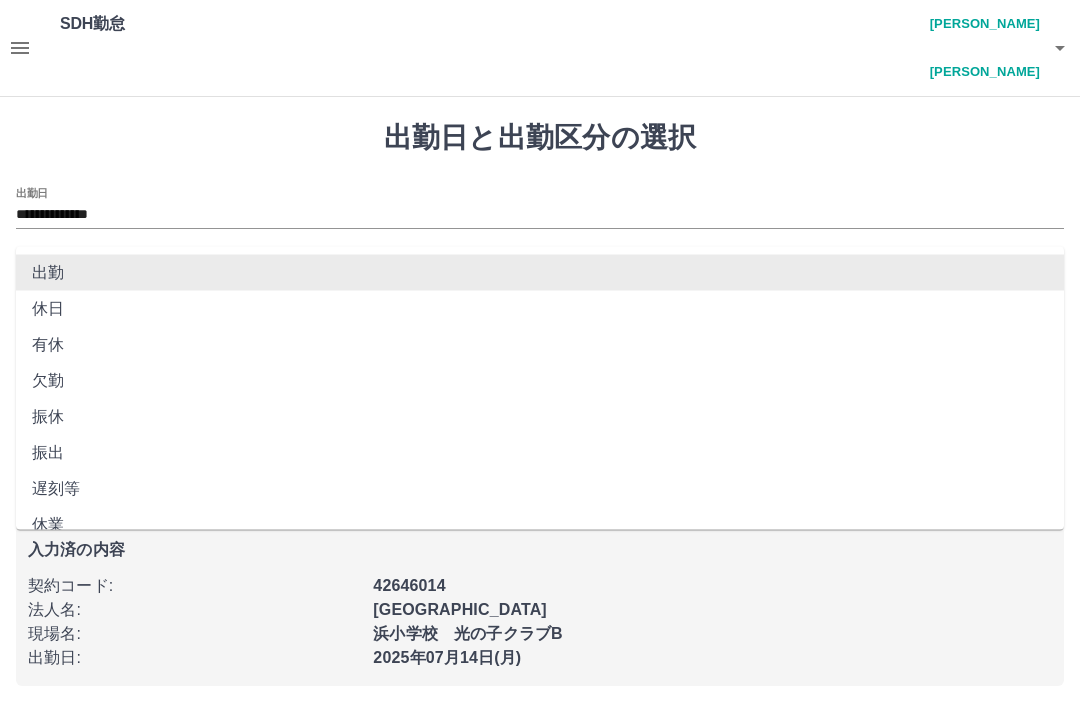 click on "出勤" at bounding box center (540, 273) 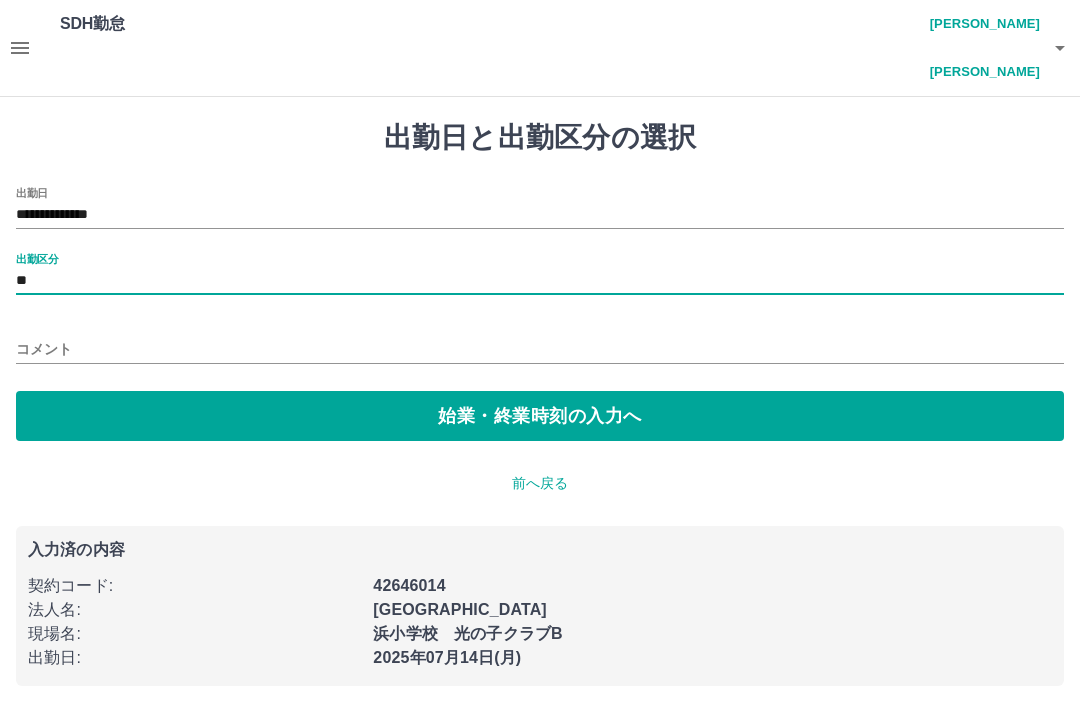 click on "始業・終業時刻の入力へ" at bounding box center [540, 416] 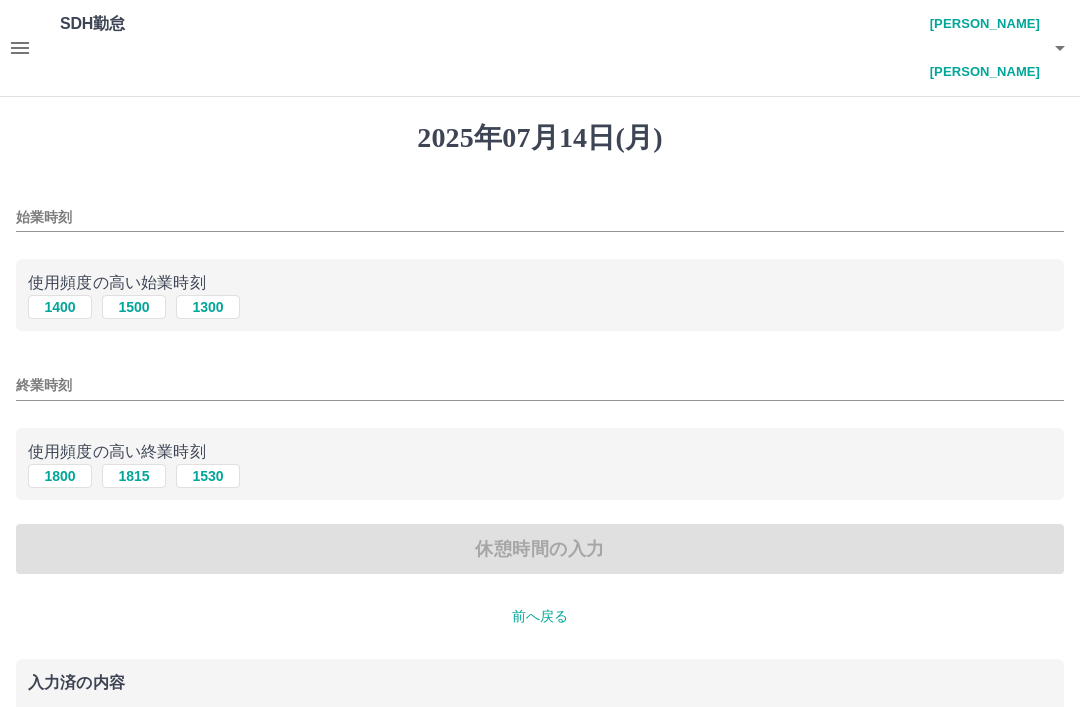 click on "1400" at bounding box center (60, 307) 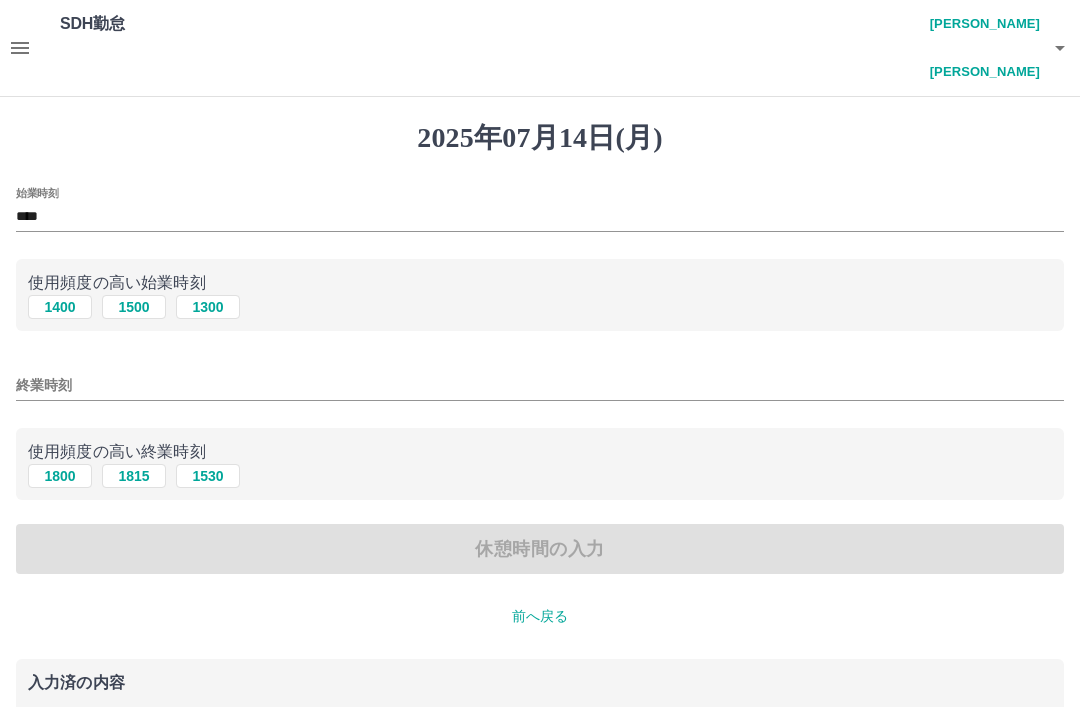 click on "終業時刻" at bounding box center (540, 385) 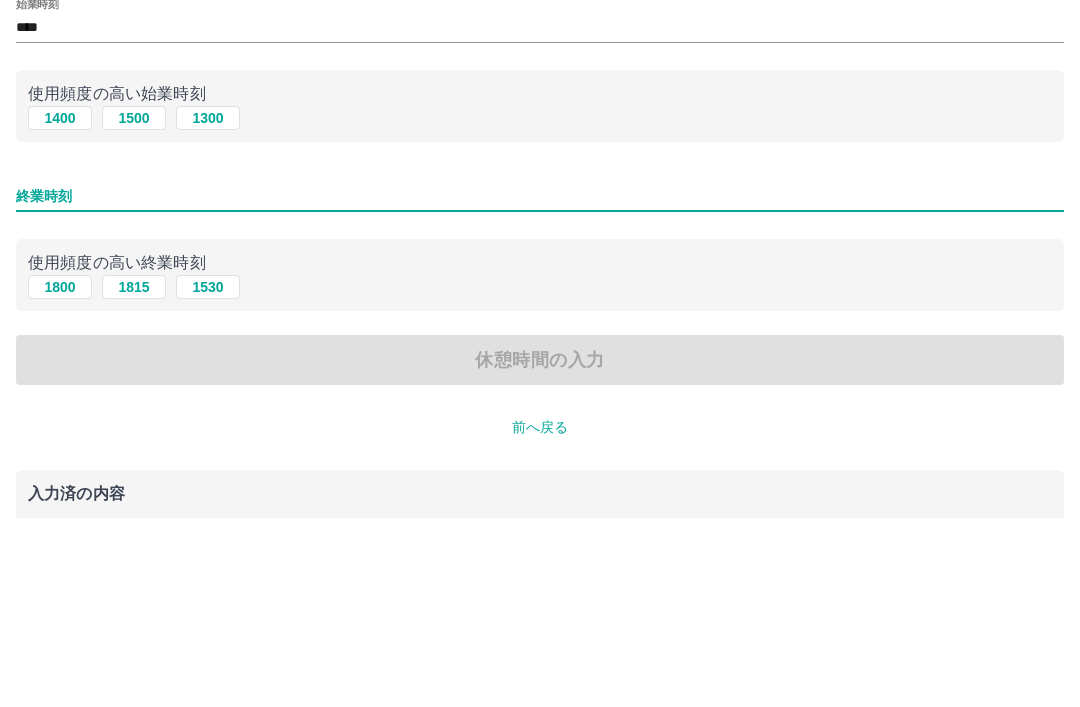 click on "1800" at bounding box center (60, 476) 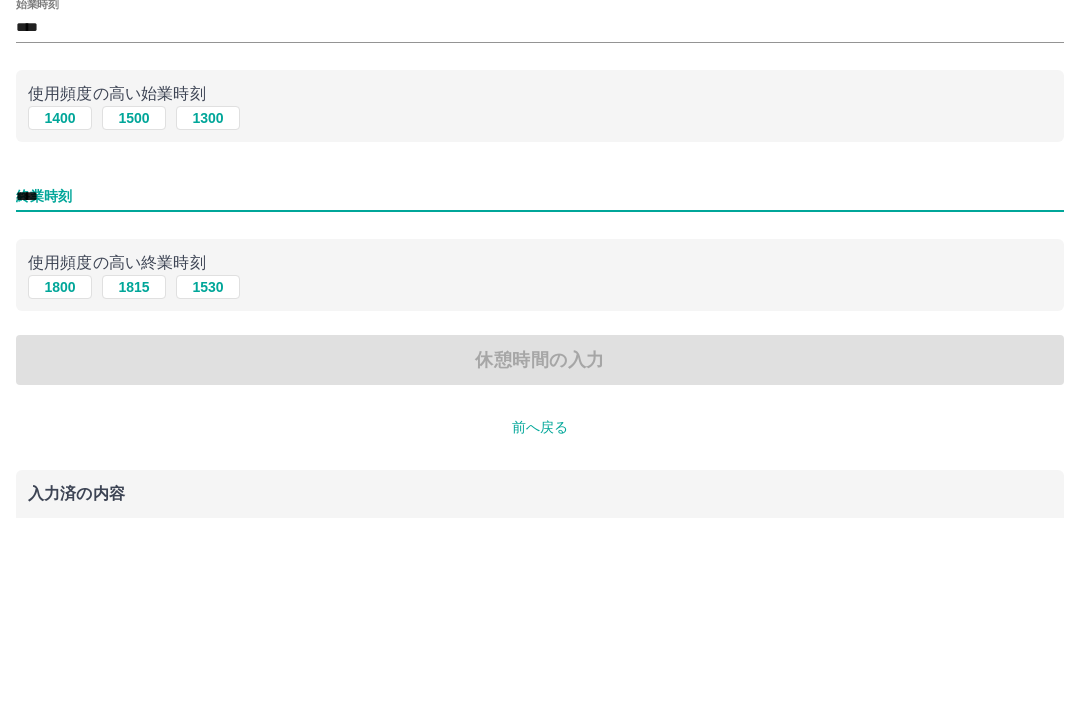 scroll, scrollTop: 114, scrollLeft: 0, axis: vertical 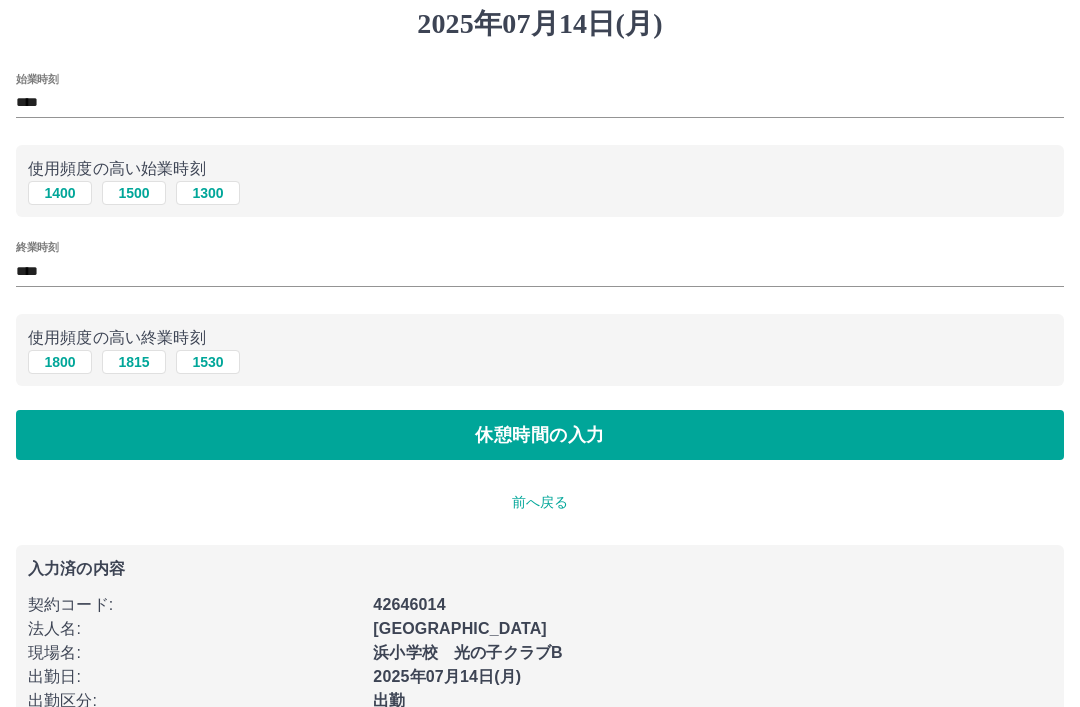 click on "休憩時間の入力" at bounding box center (540, 435) 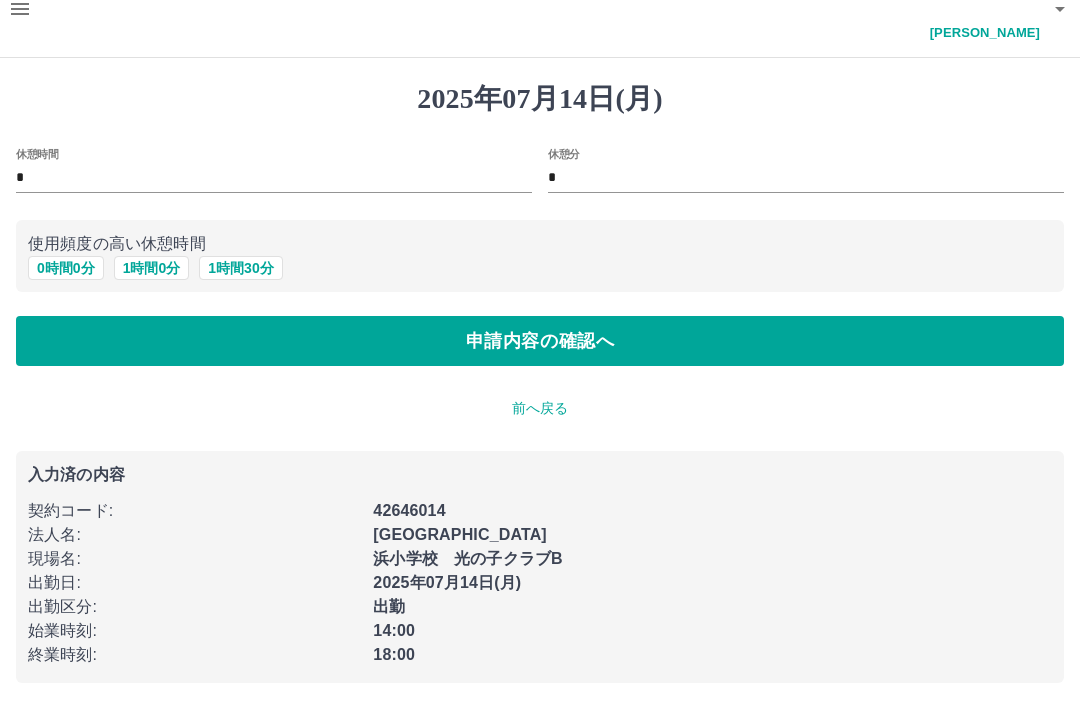 scroll, scrollTop: 0, scrollLeft: 0, axis: both 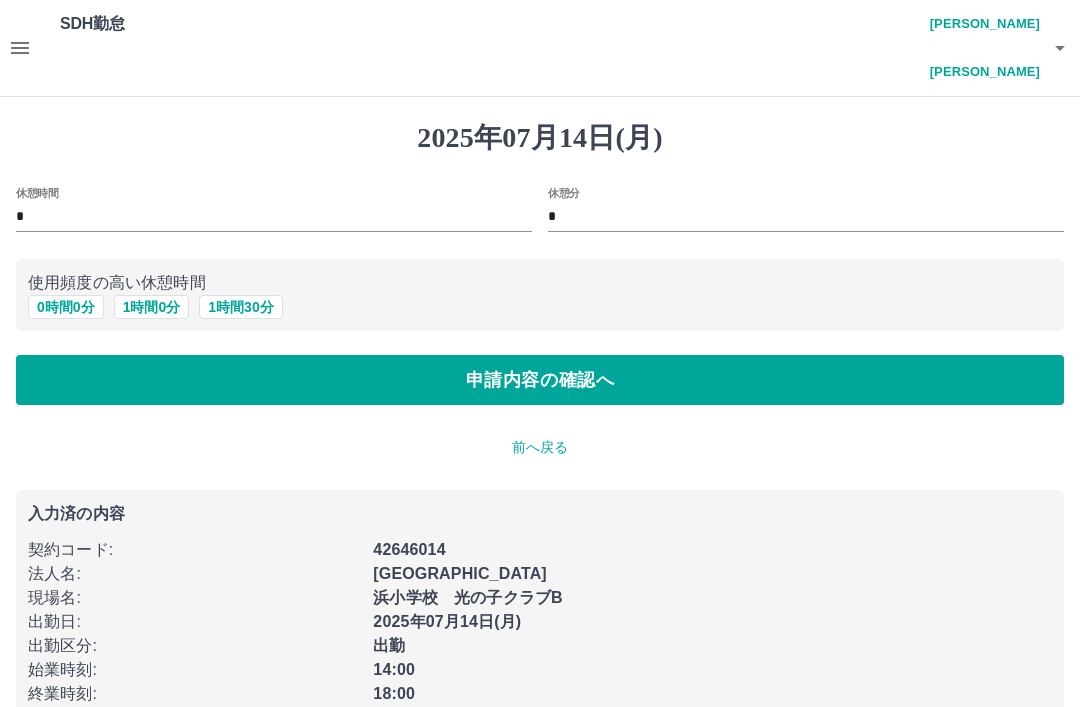click on "申請内容の確認へ" at bounding box center [540, 380] 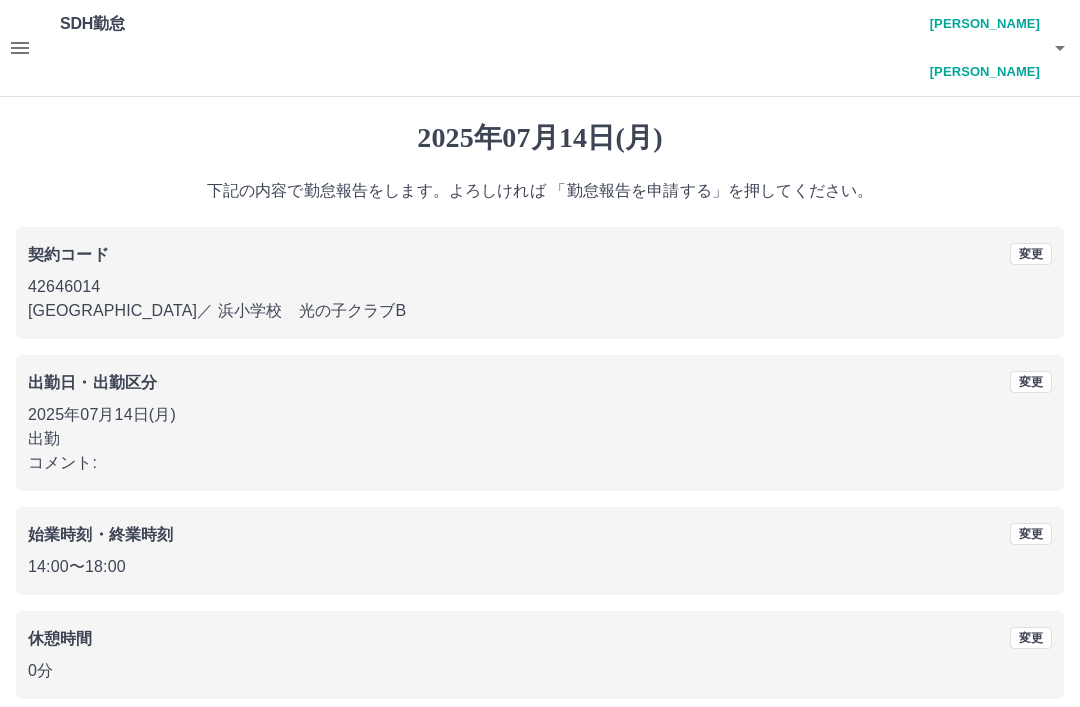 click on "勤怠報告を申請する" at bounding box center (540, 748) 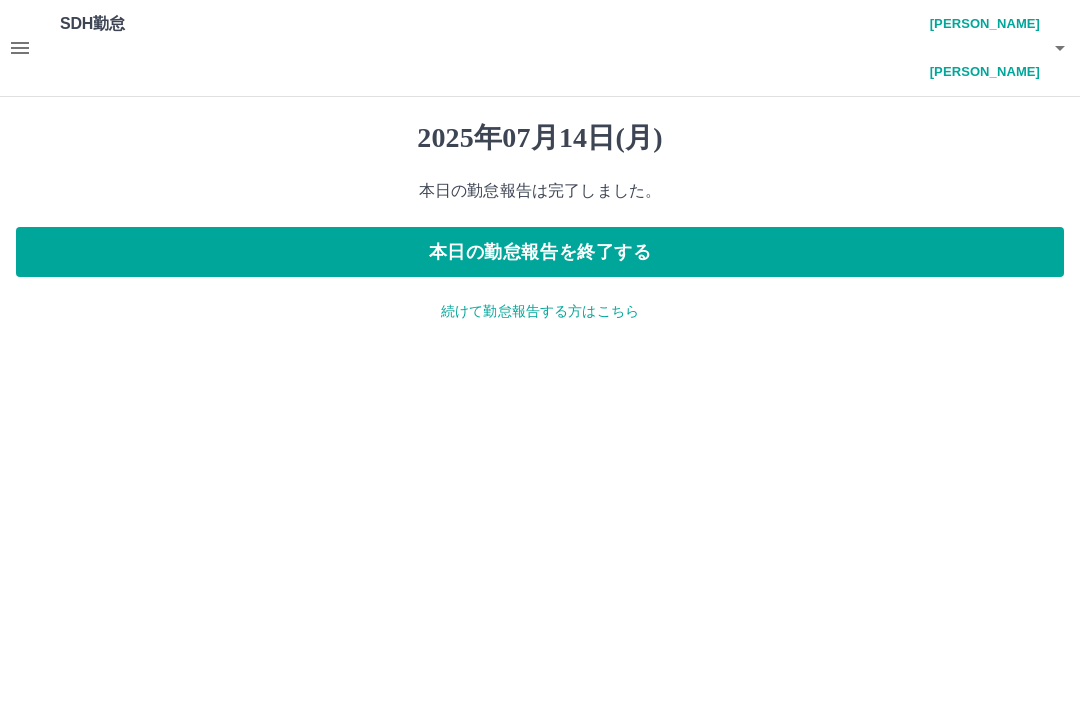 click on "本日の勤怠報告を終了する" at bounding box center [540, 252] 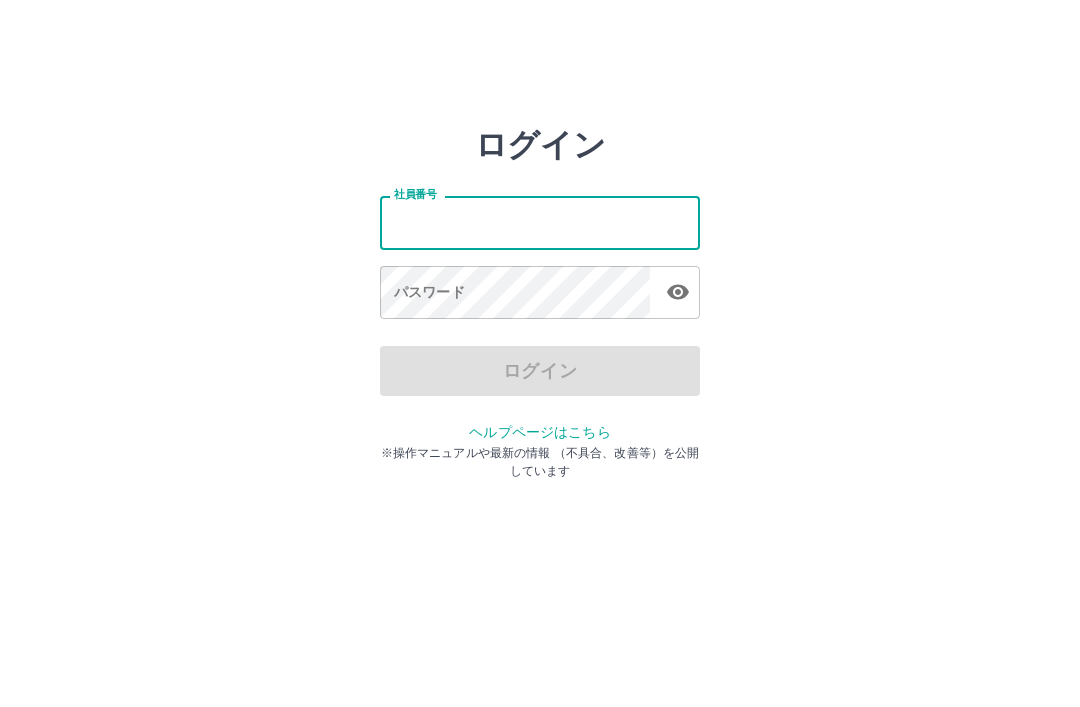 scroll, scrollTop: 0, scrollLeft: 0, axis: both 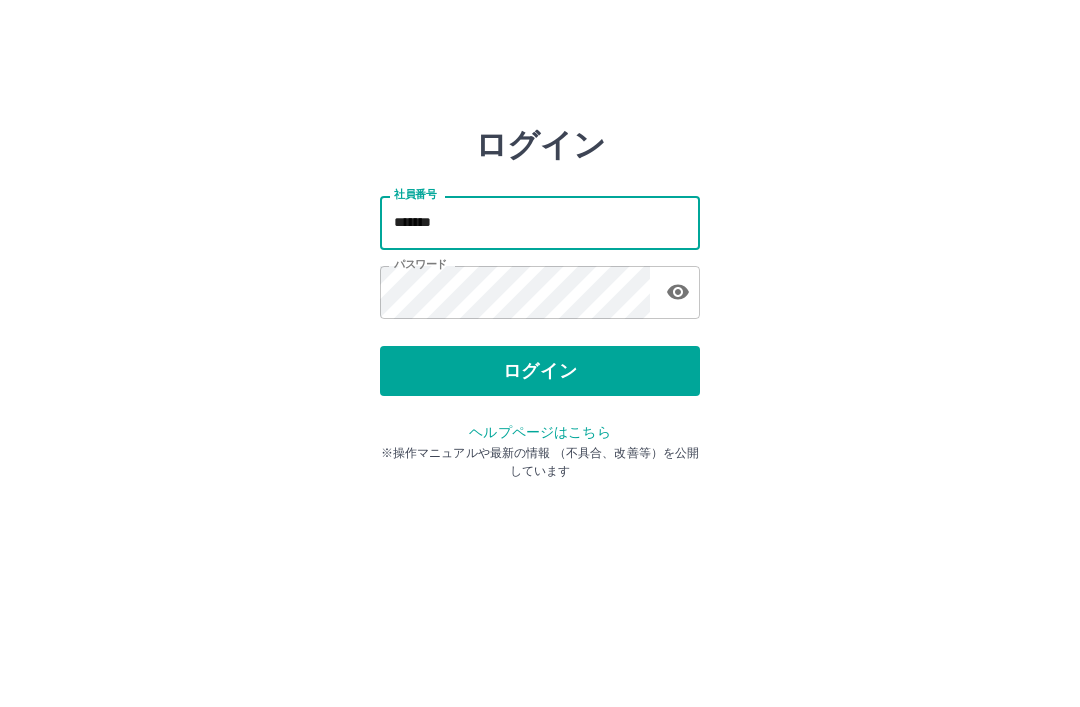 click on "*******" at bounding box center (540, 222) 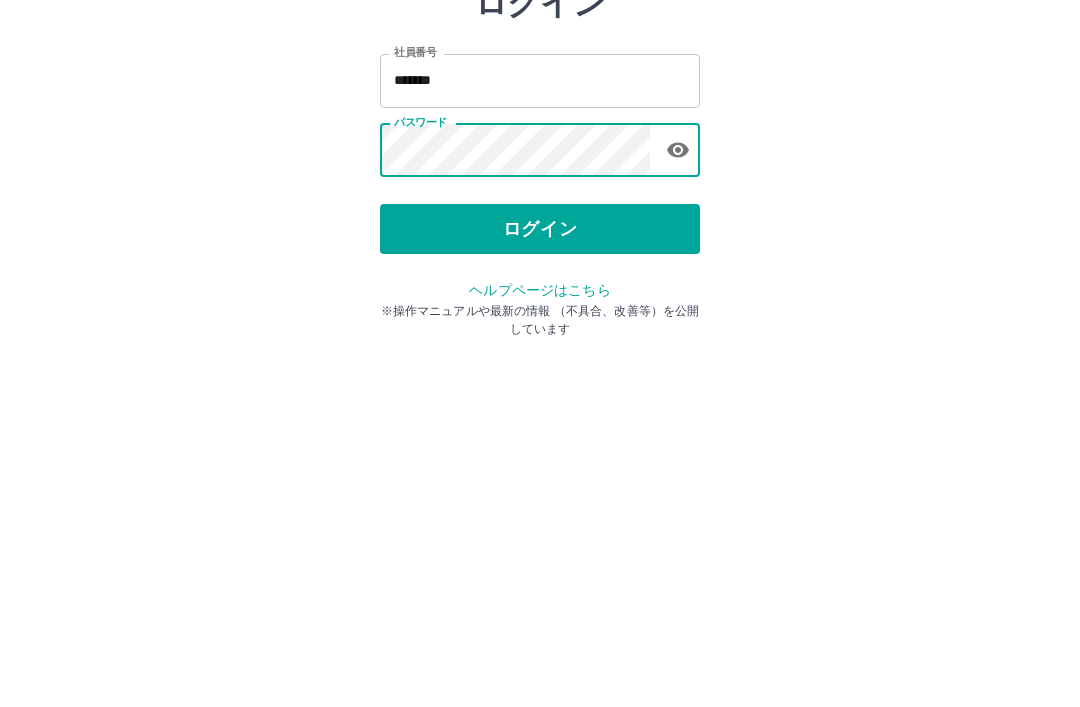 click on "ログイン" at bounding box center (540, 371) 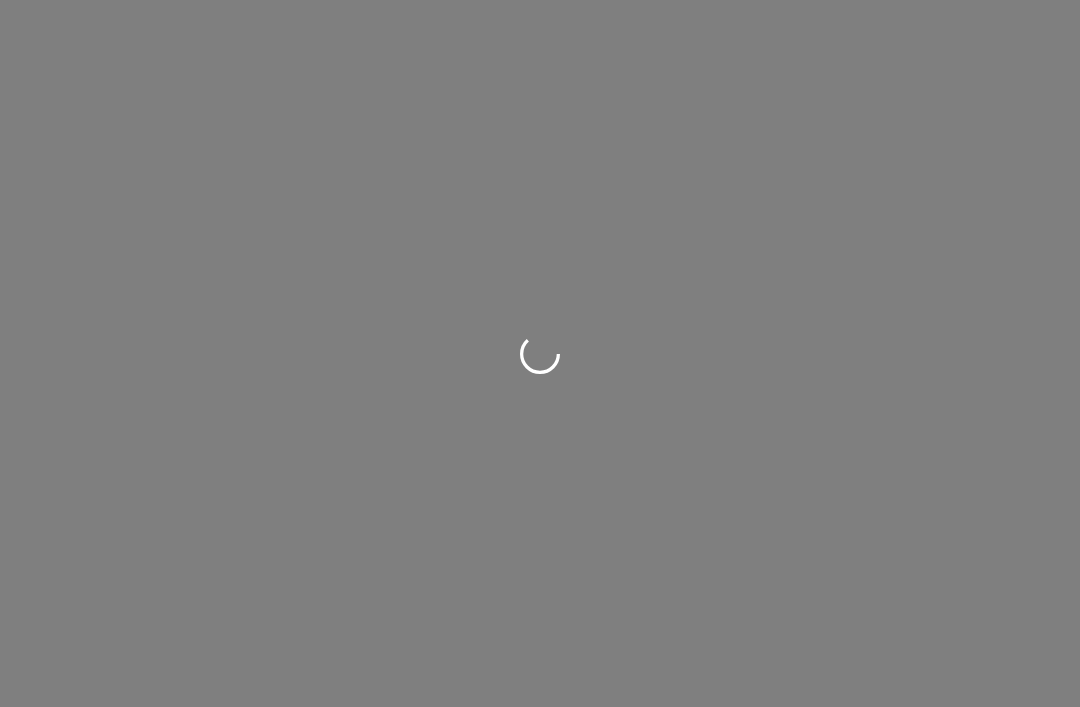 scroll, scrollTop: 0, scrollLeft: 0, axis: both 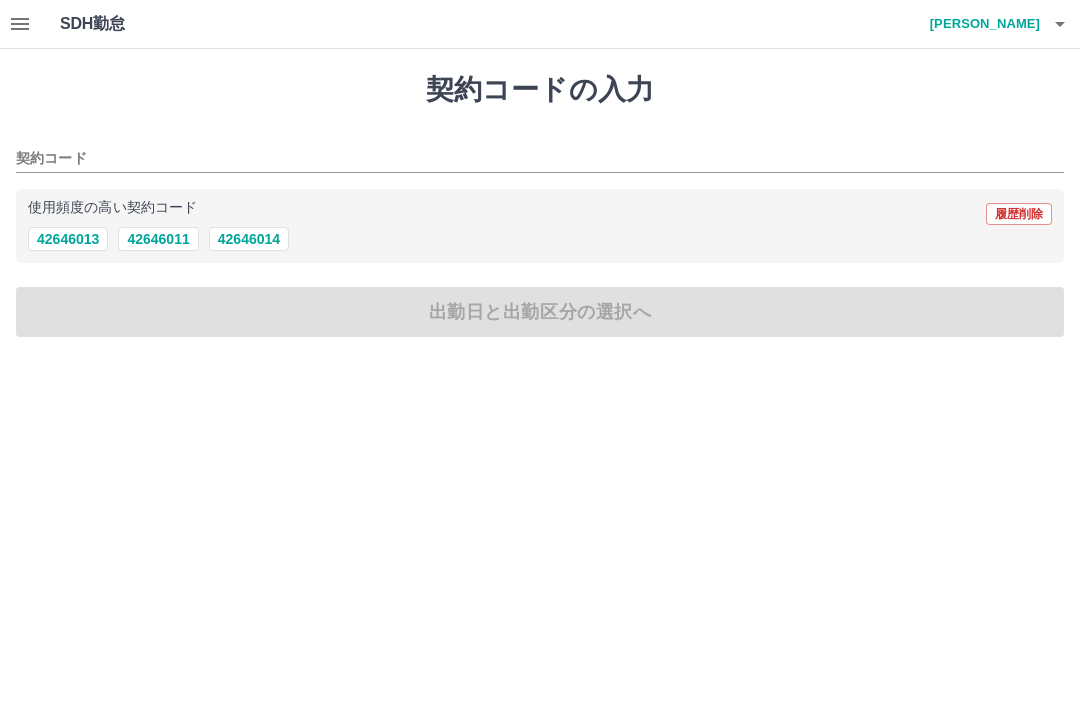 click on "42646014" at bounding box center [249, 239] 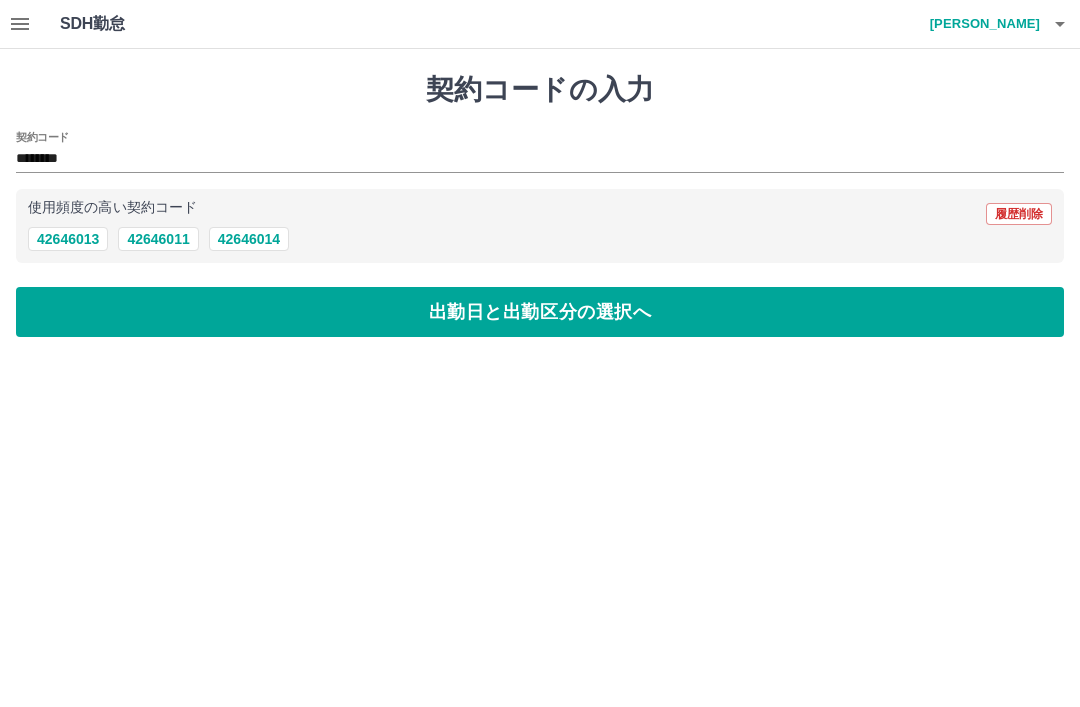 click on "出勤日と出勤区分の選択へ" at bounding box center (540, 312) 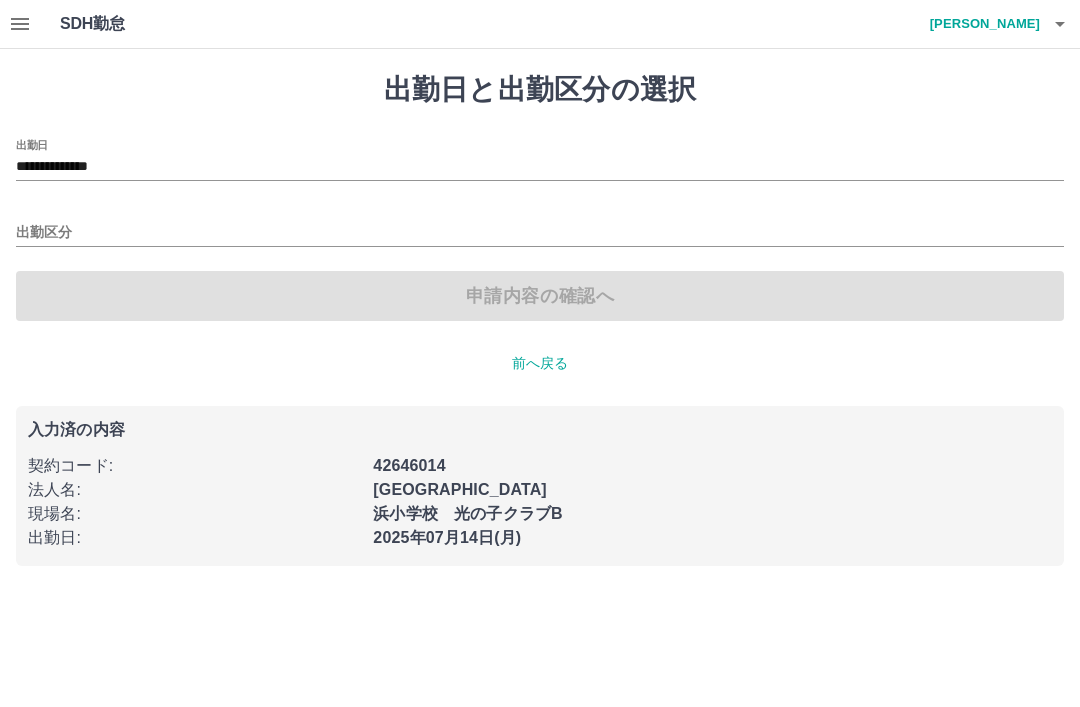 click on "出勤区分" at bounding box center [540, 233] 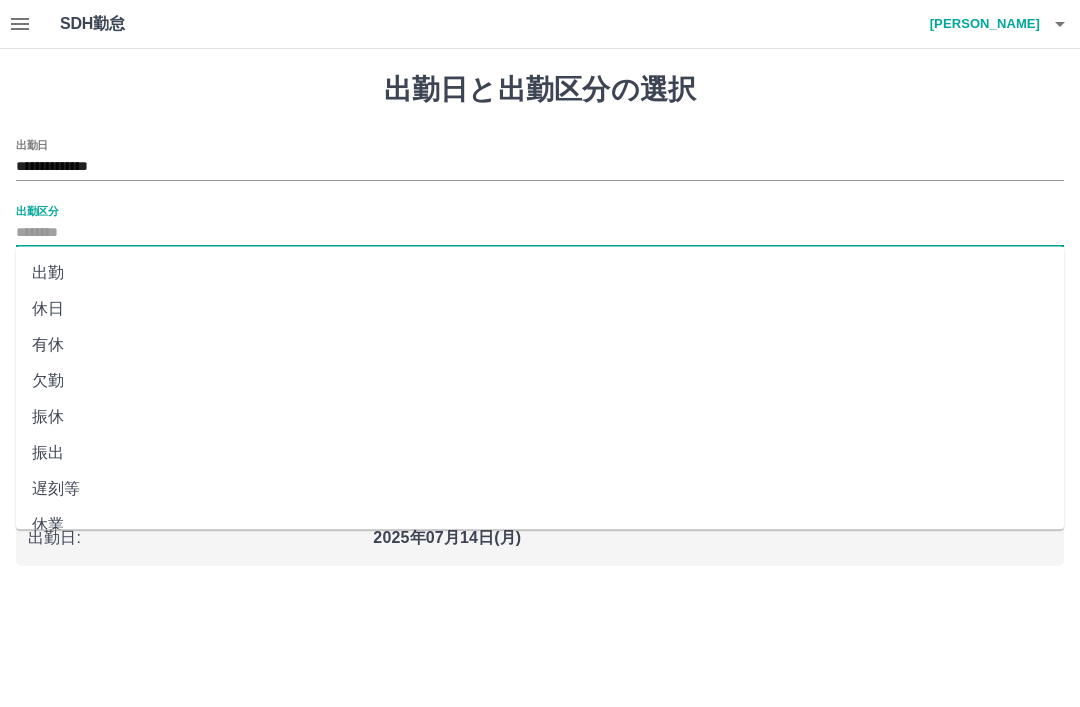 click on "出勤" at bounding box center [540, 273] 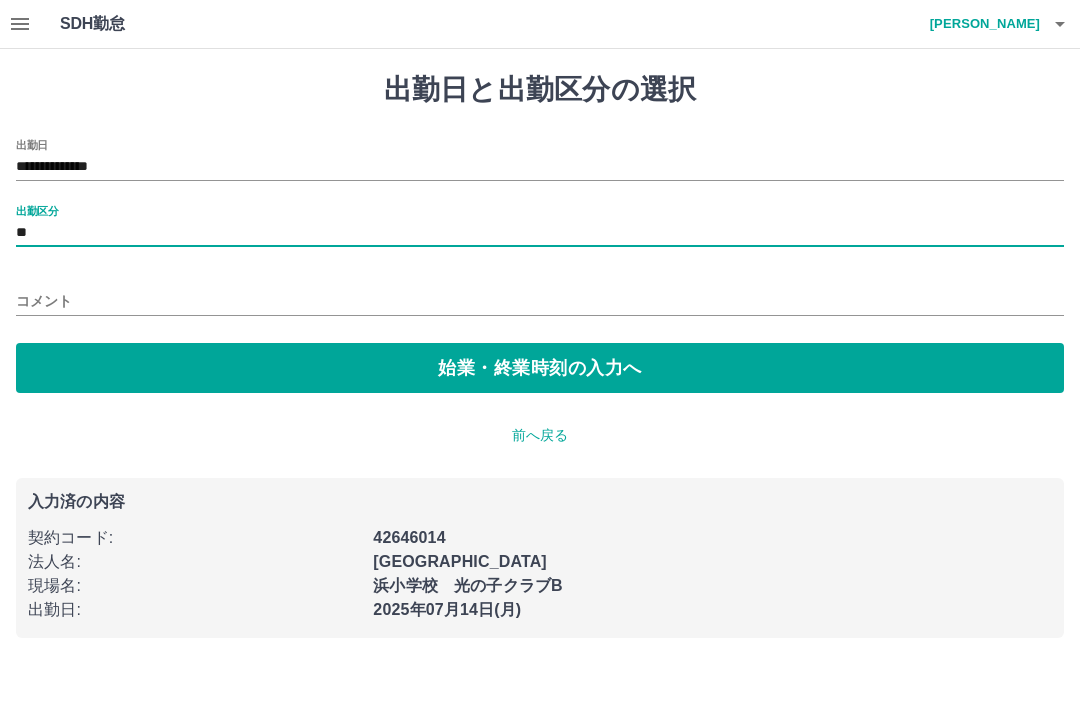 click on "始業・終業時刻の入力へ" at bounding box center [540, 368] 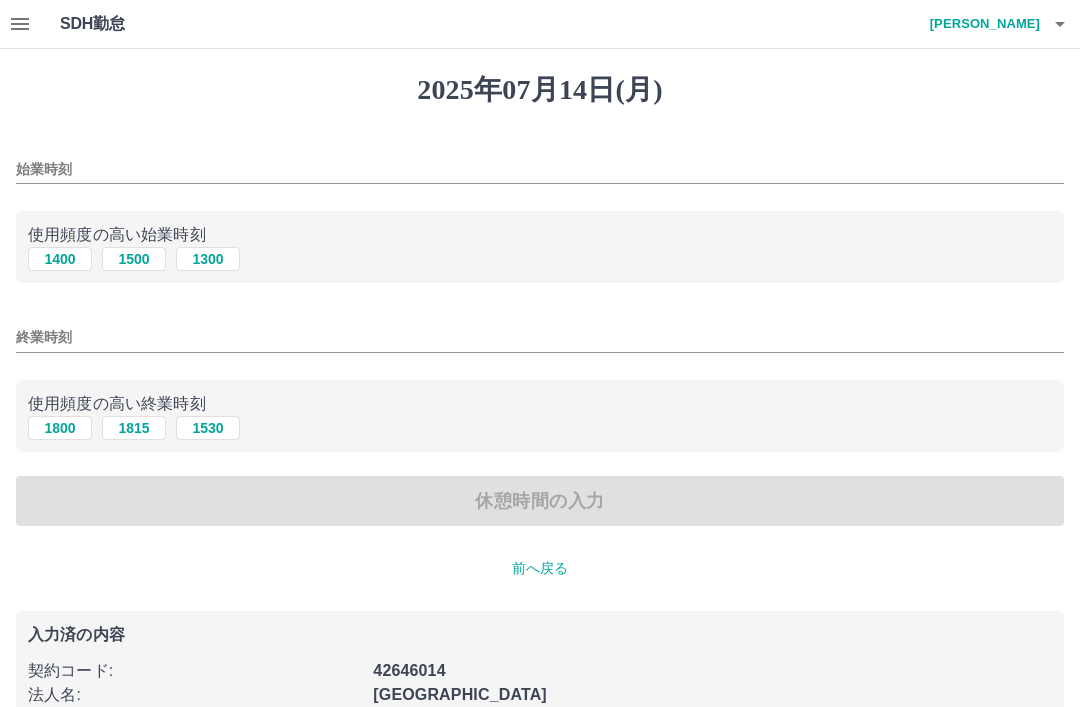 click on "1400" at bounding box center [60, 259] 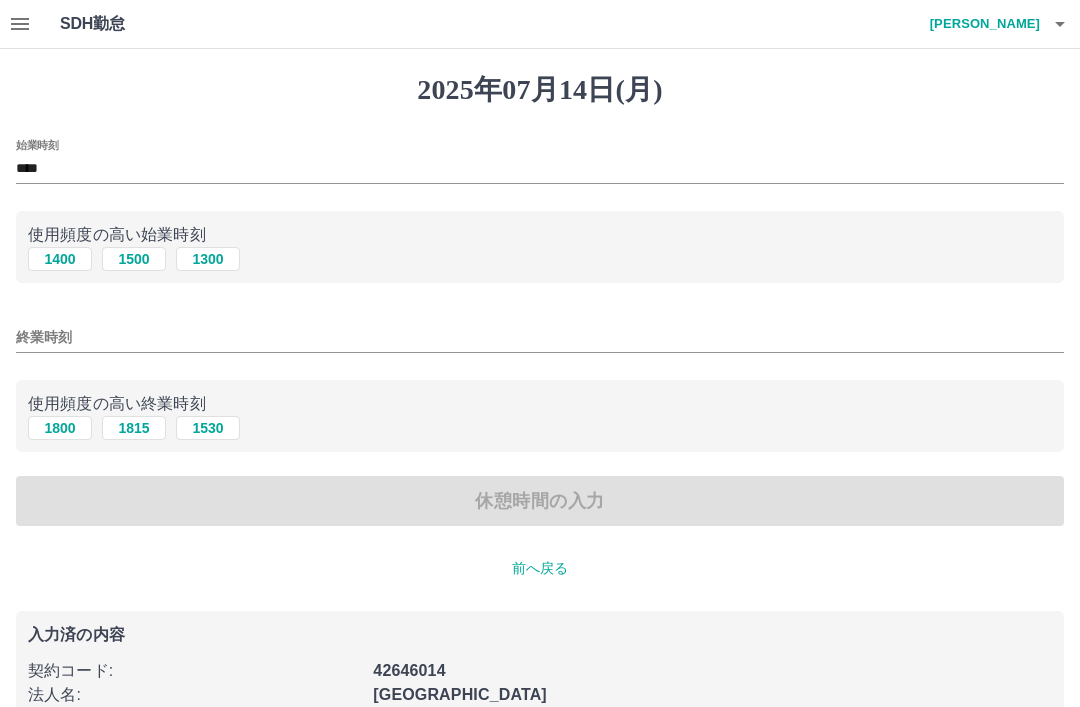 click on "1800" at bounding box center (60, 428) 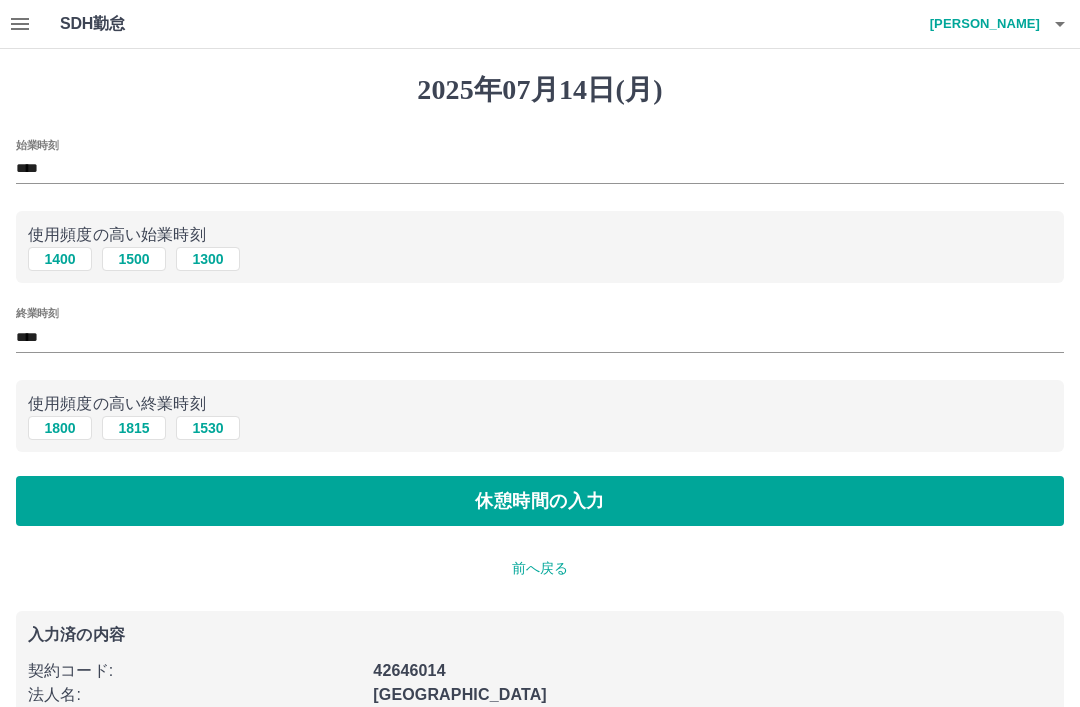 click on "休憩時間の入力" at bounding box center [540, 501] 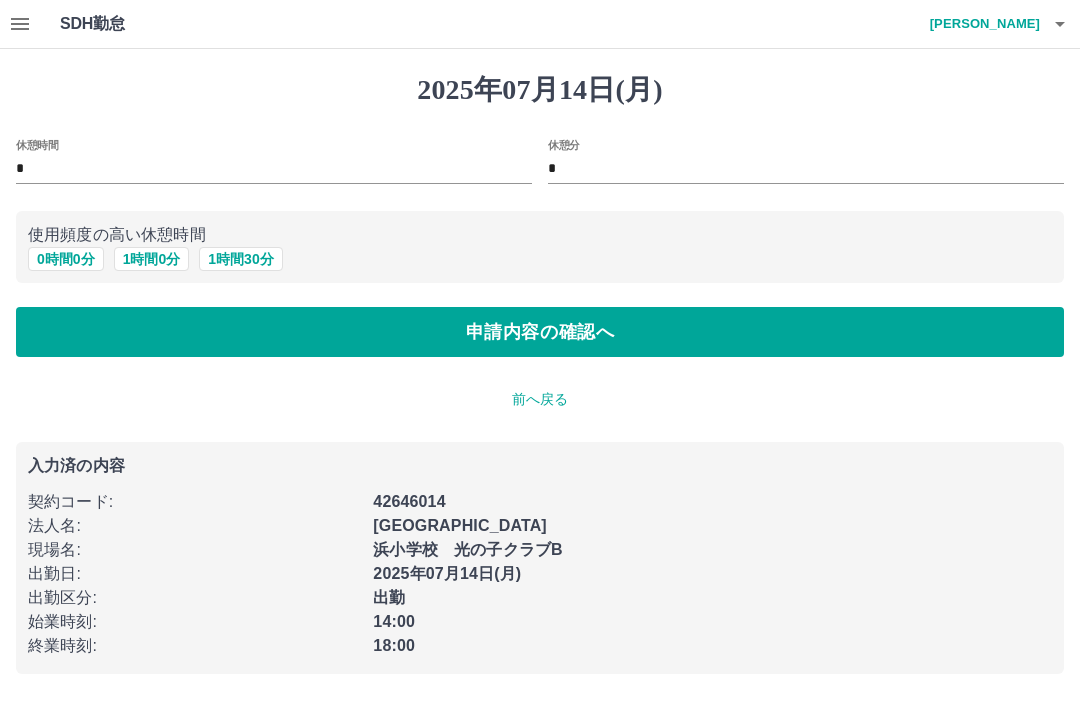 click on "申請内容の確認へ" at bounding box center [540, 332] 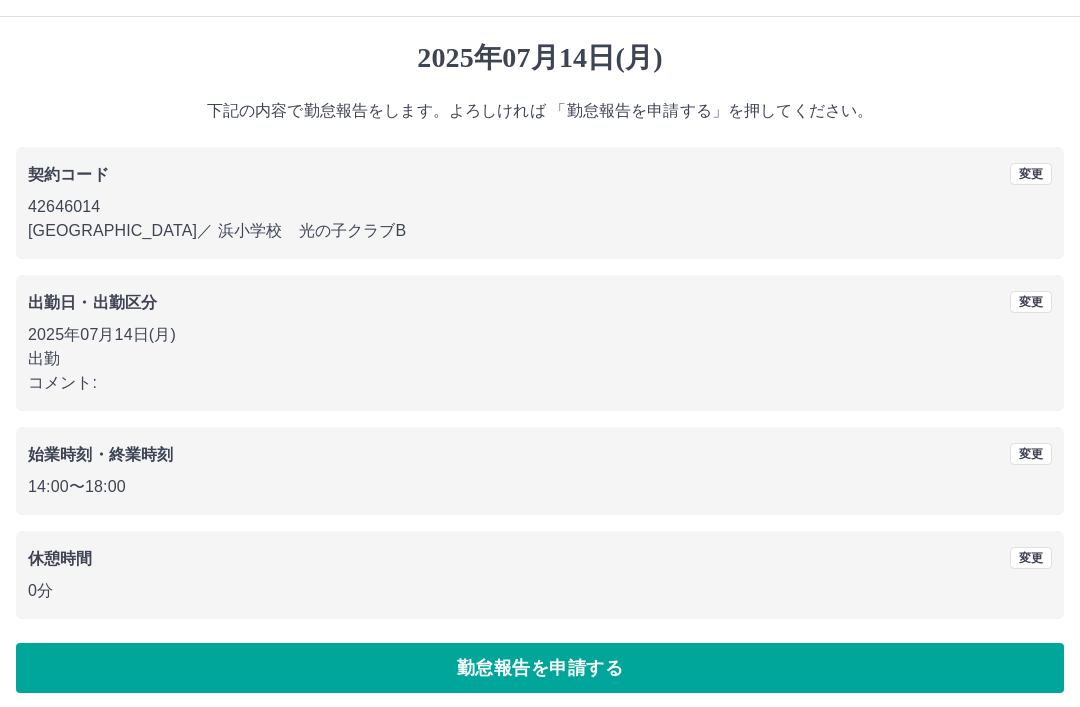 scroll, scrollTop: 41, scrollLeft: 0, axis: vertical 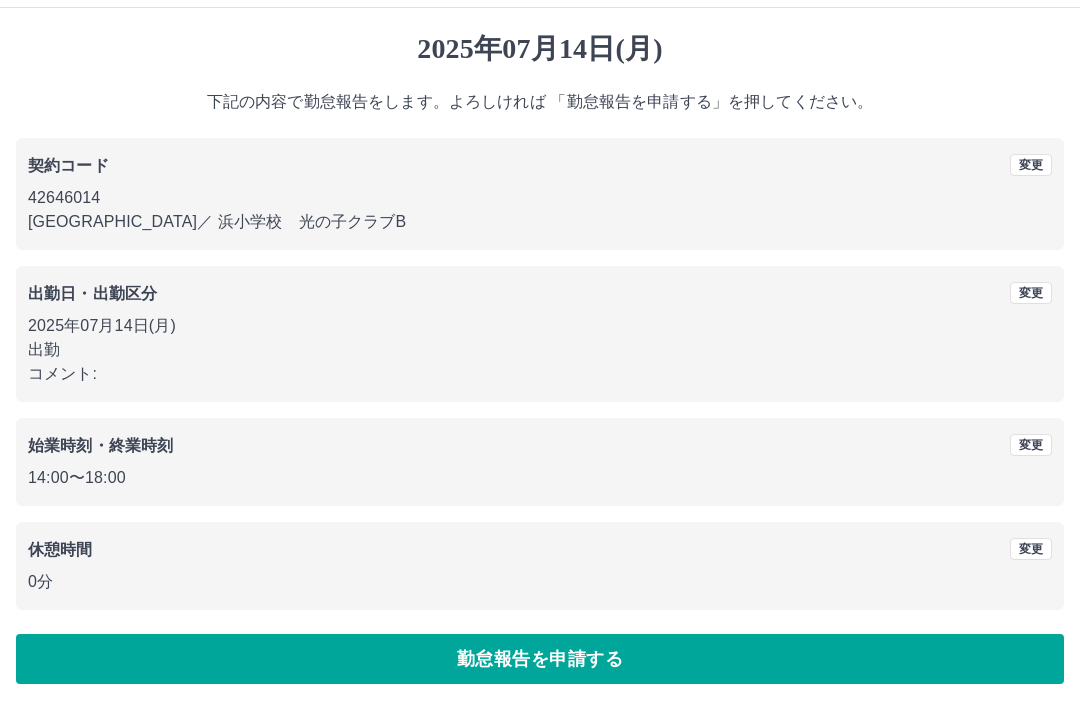 click on "勤怠報告を申請する" at bounding box center [540, 659] 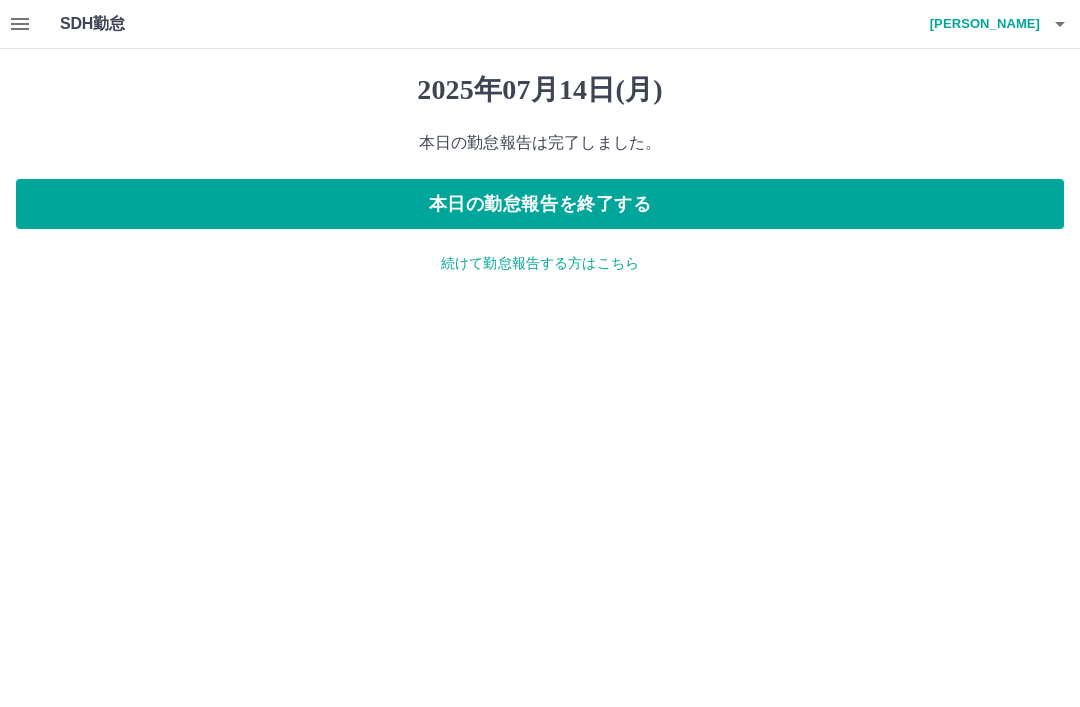 click on "本日の勤怠報告を終了する" at bounding box center [540, 204] 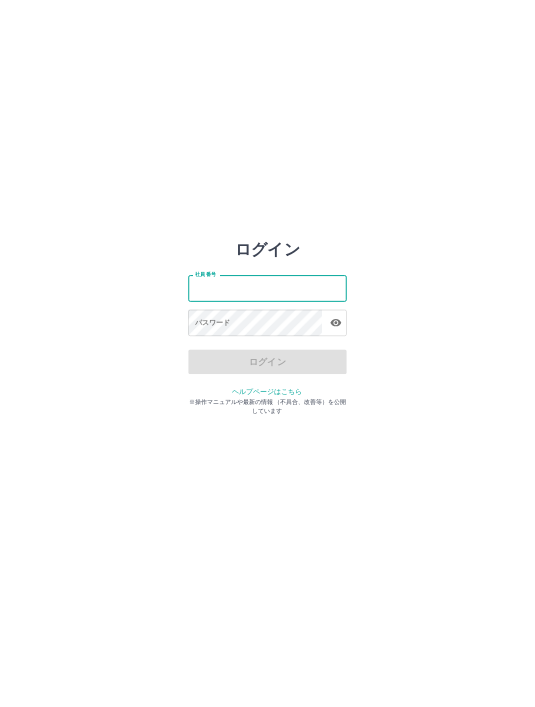 scroll, scrollTop: 0, scrollLeft: 0, axis: both 